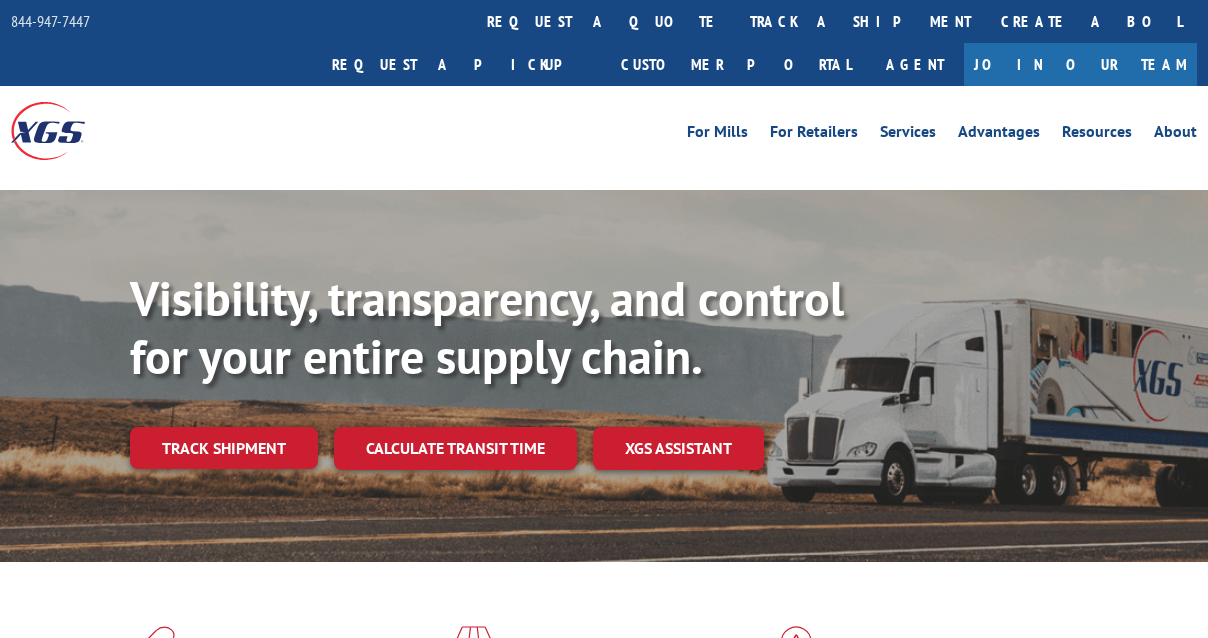 scroll, scrollTop: 0, scrollLeft: 0, axis: both 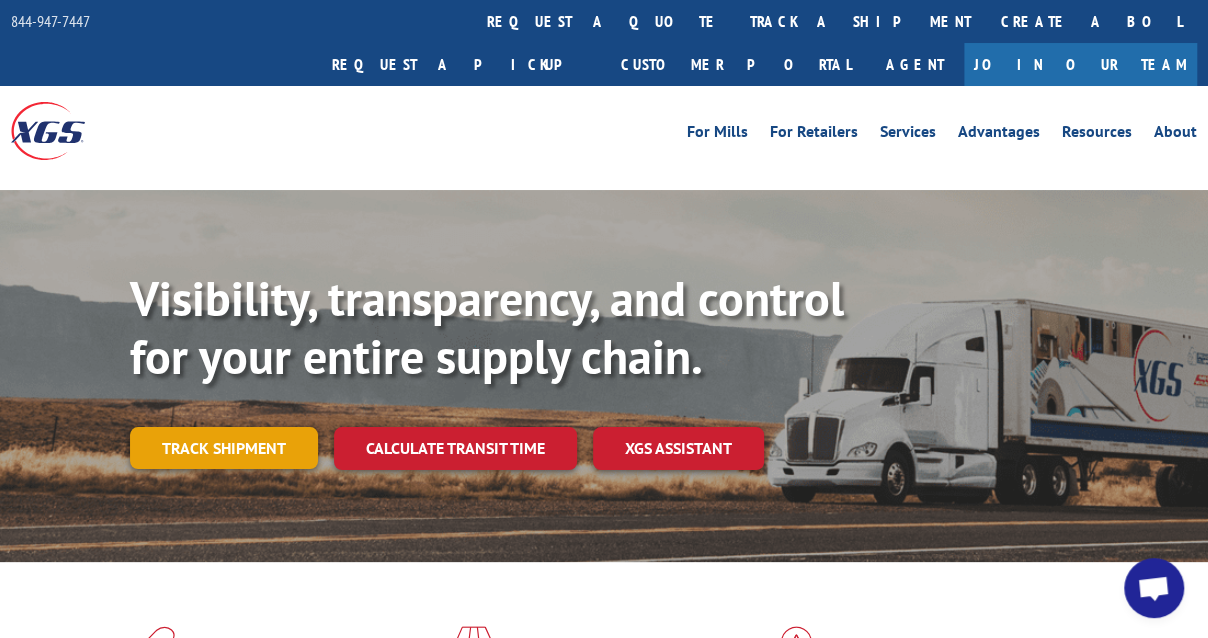 click on "Track shipment" at bounding box center (224, 448) 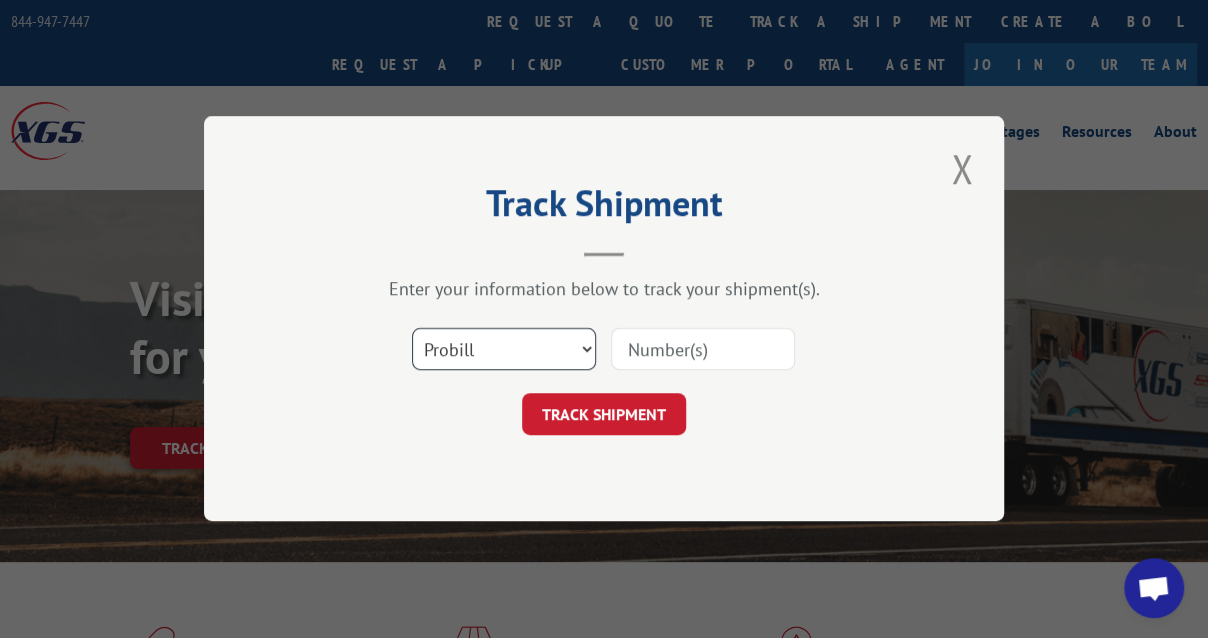 click on "Select category... Probill BOL PO" at bounding box center [504, 350] 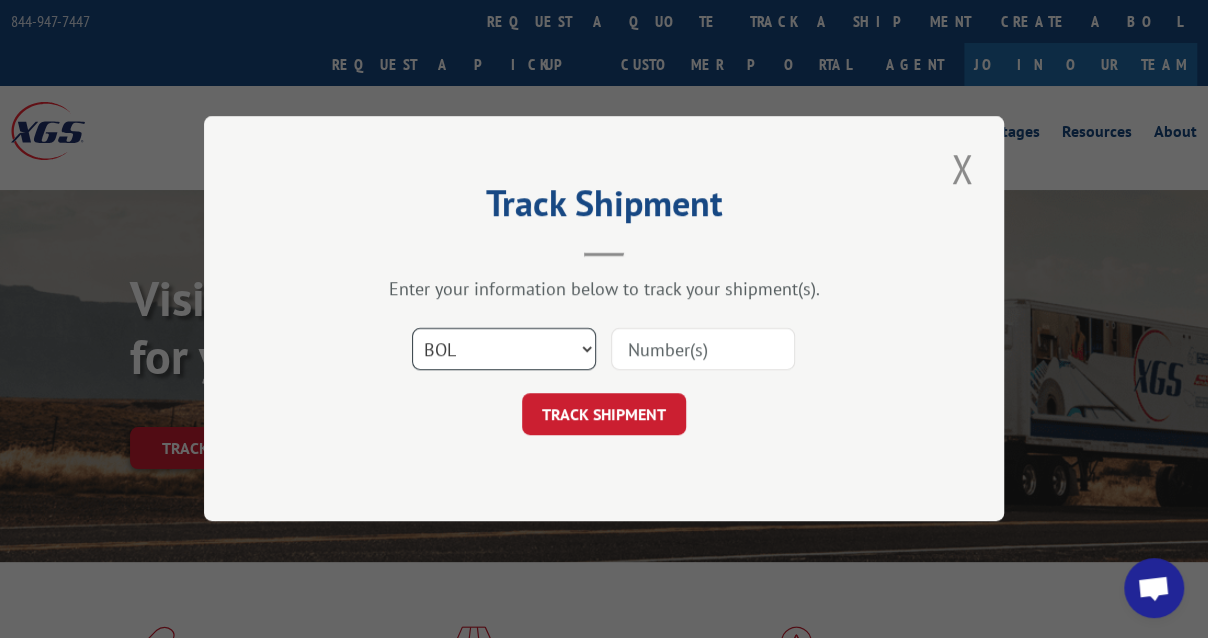 click on "Select category... Probill BOL PO" at bounding box center [504, 350] 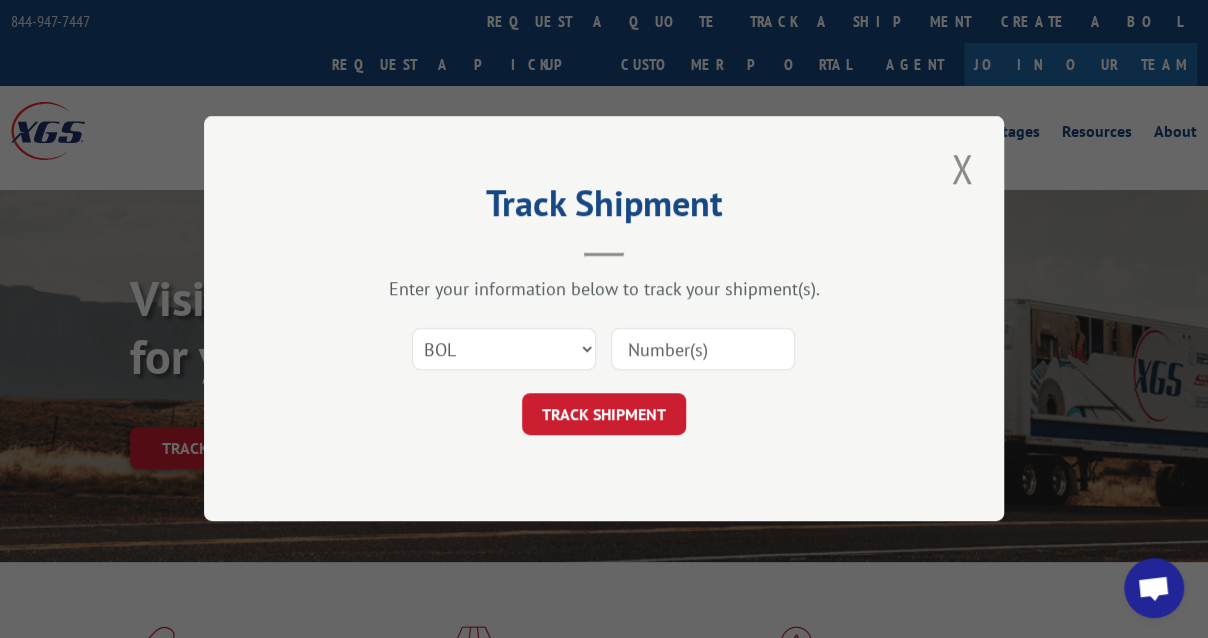 click at bounding box center [703, 350] 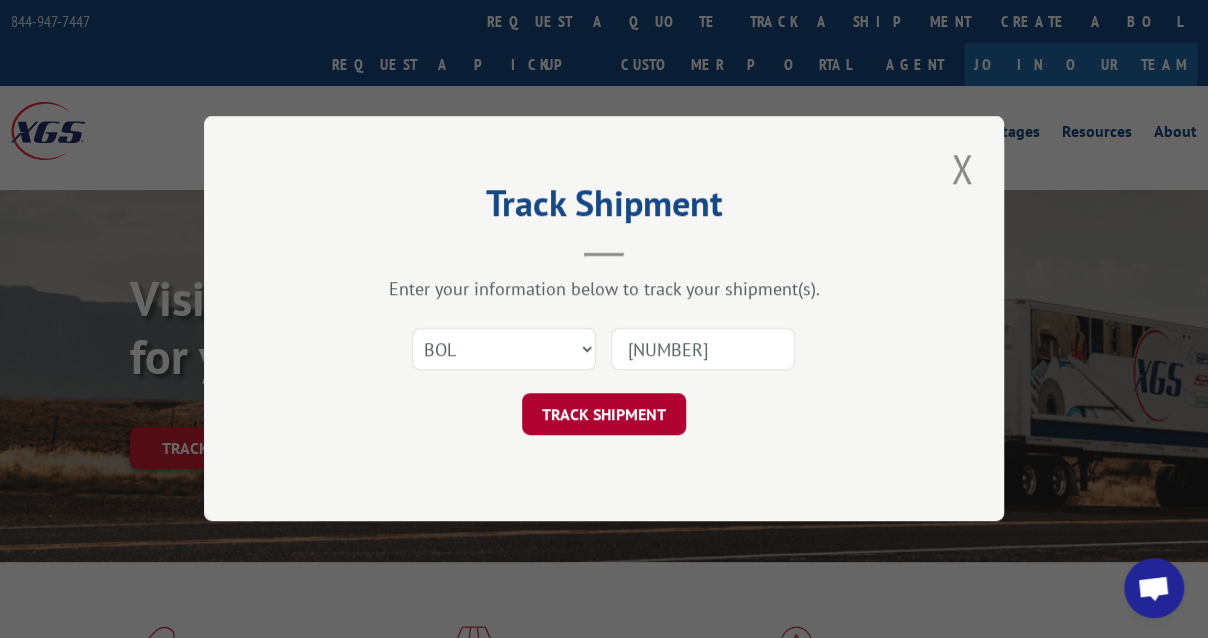 click on "TRACK SHIPMENT" at bounding box center [604, 415] 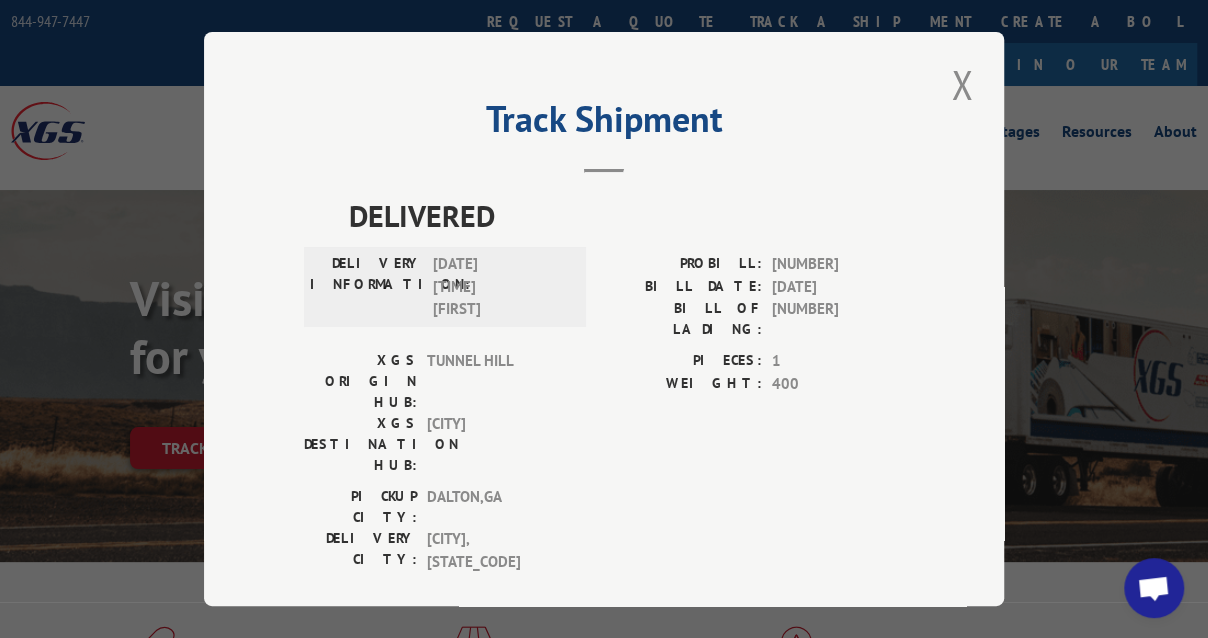 scroll, scrollTop: 0, scrollLeft: 0, axis: both 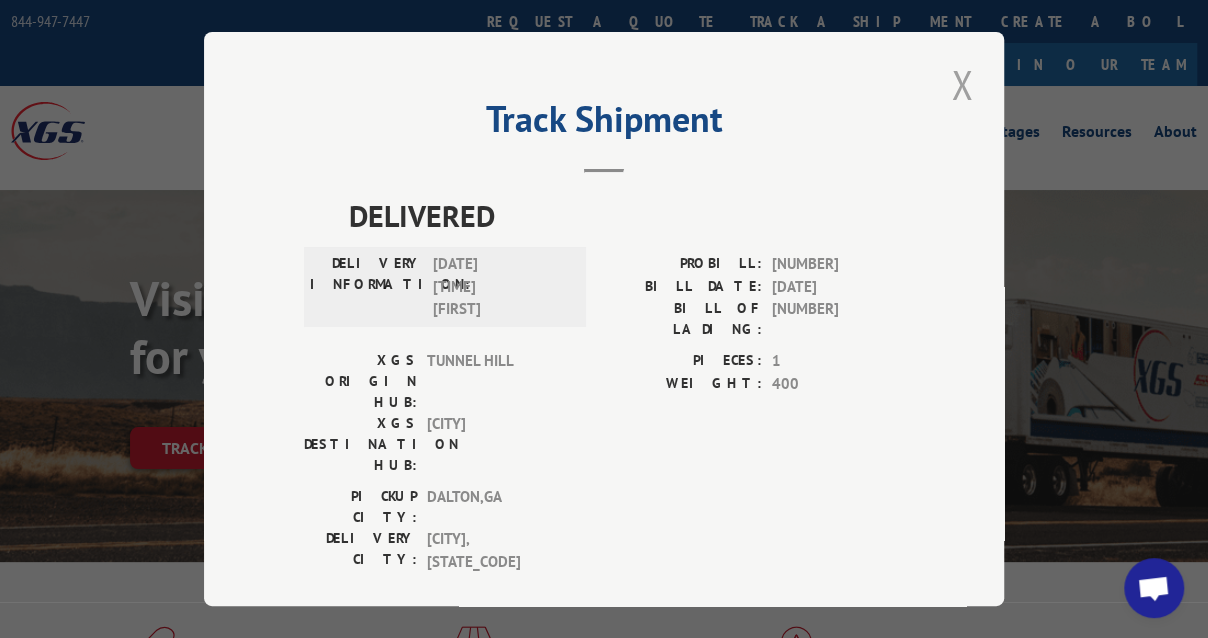 click at bounding box center [962, 84] 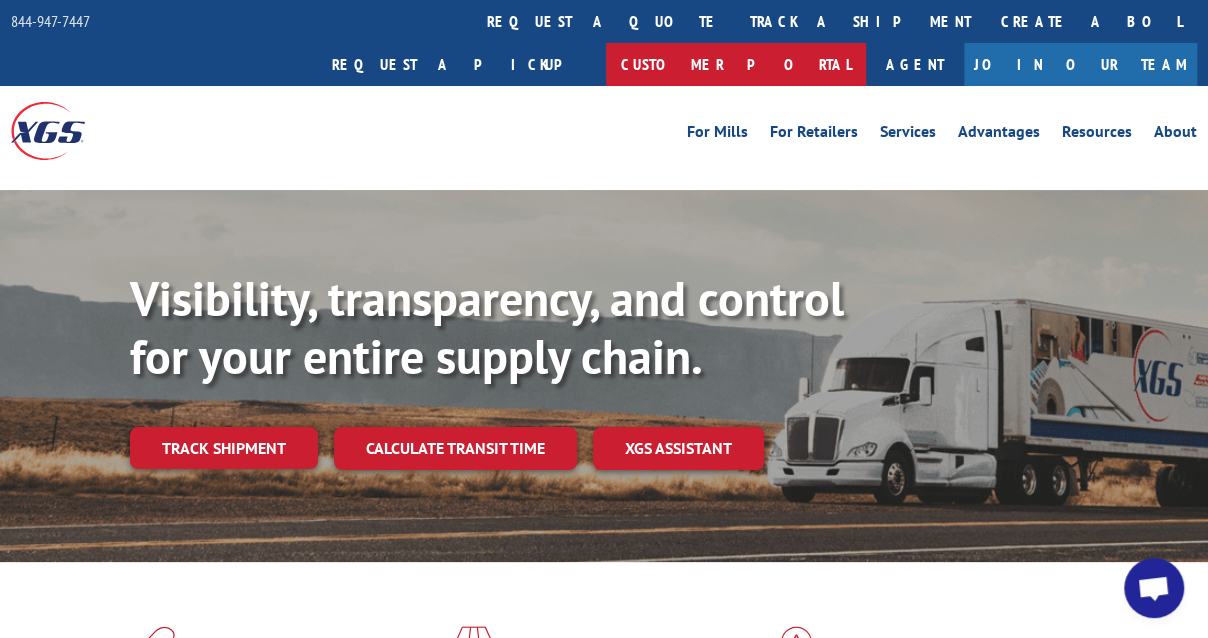 click on "Customer Portal" at bounding box center (736, 64) 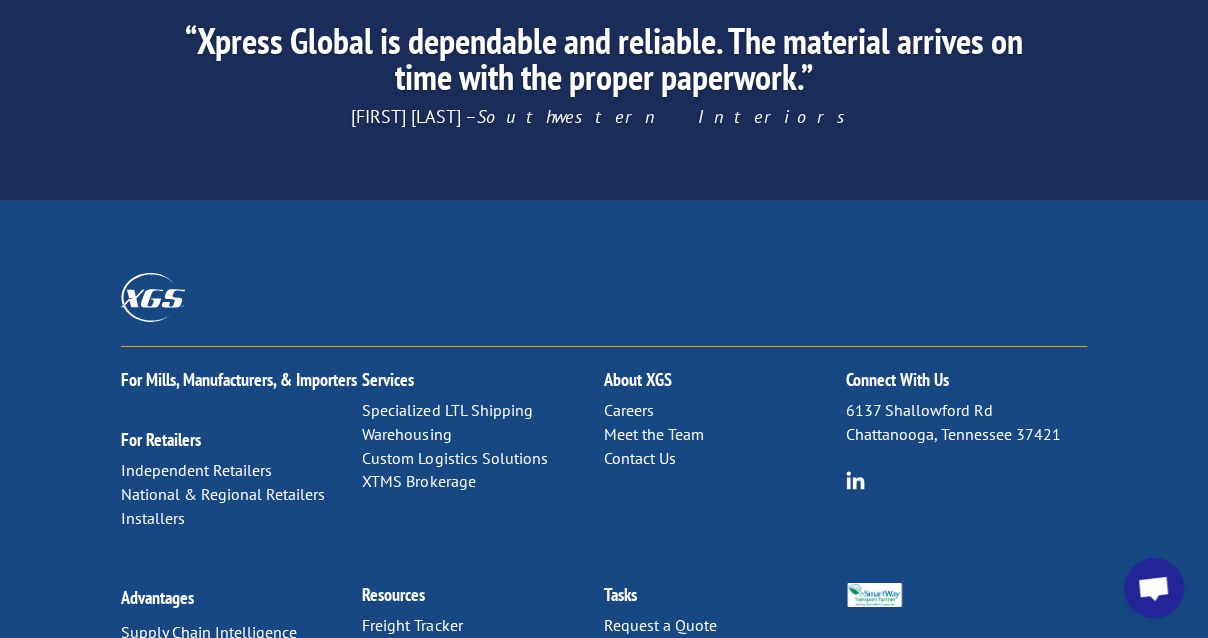 scroll, scrollTop: 3352, scrollLeft: 0, axis: vertical 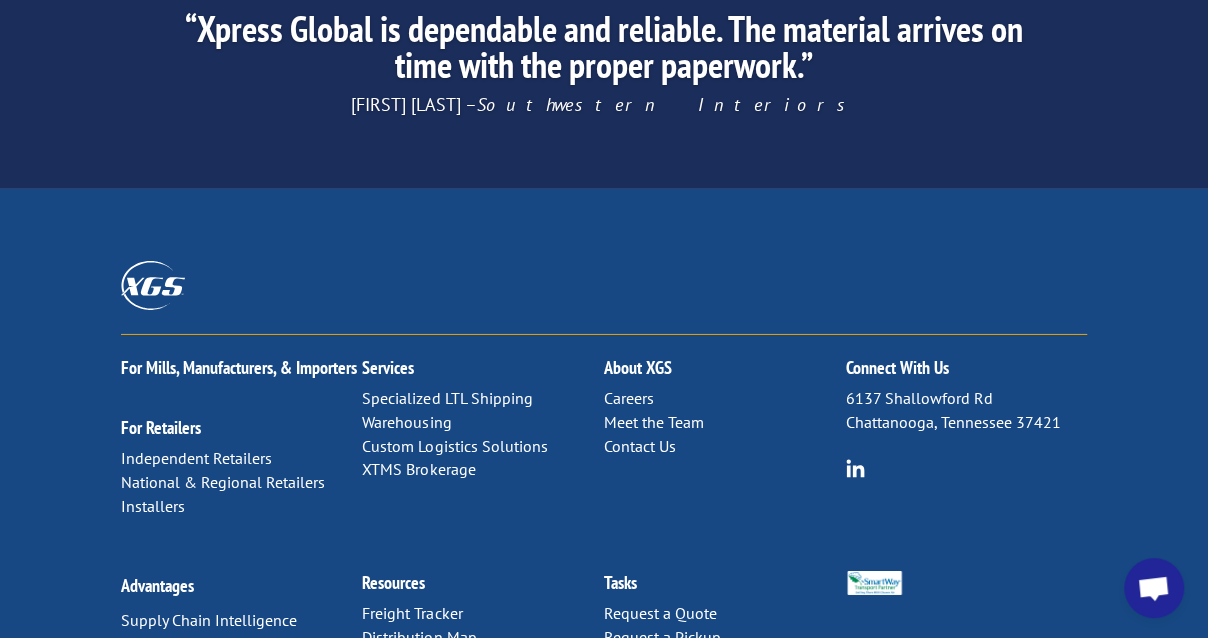 click on "Contact Us" at bounding box center [640, 446] 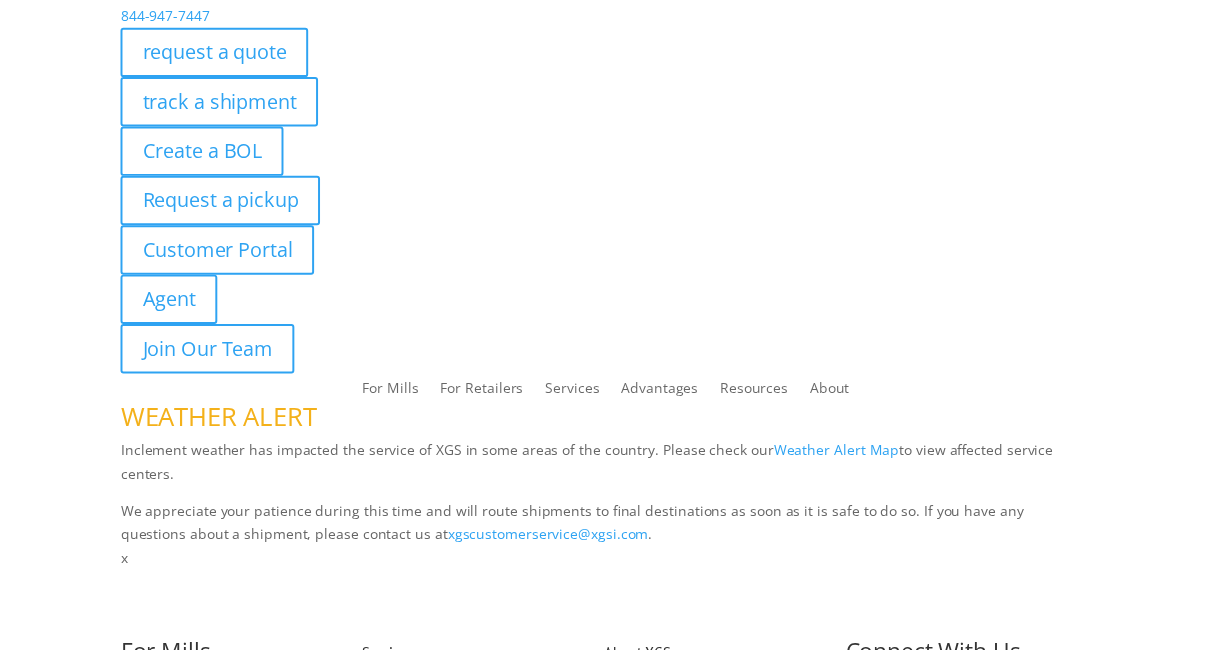 scroll, scrollTop: 0, scrollLeft: 0, axis: both 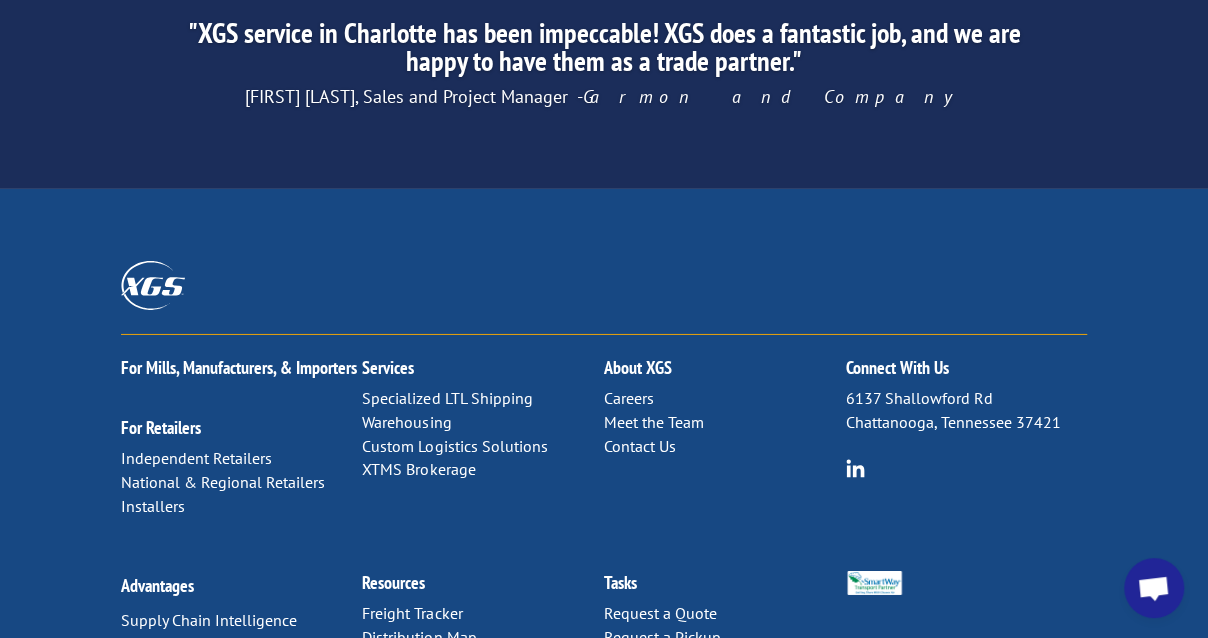 click on "Contact Us" at bounding box center [640, 446] 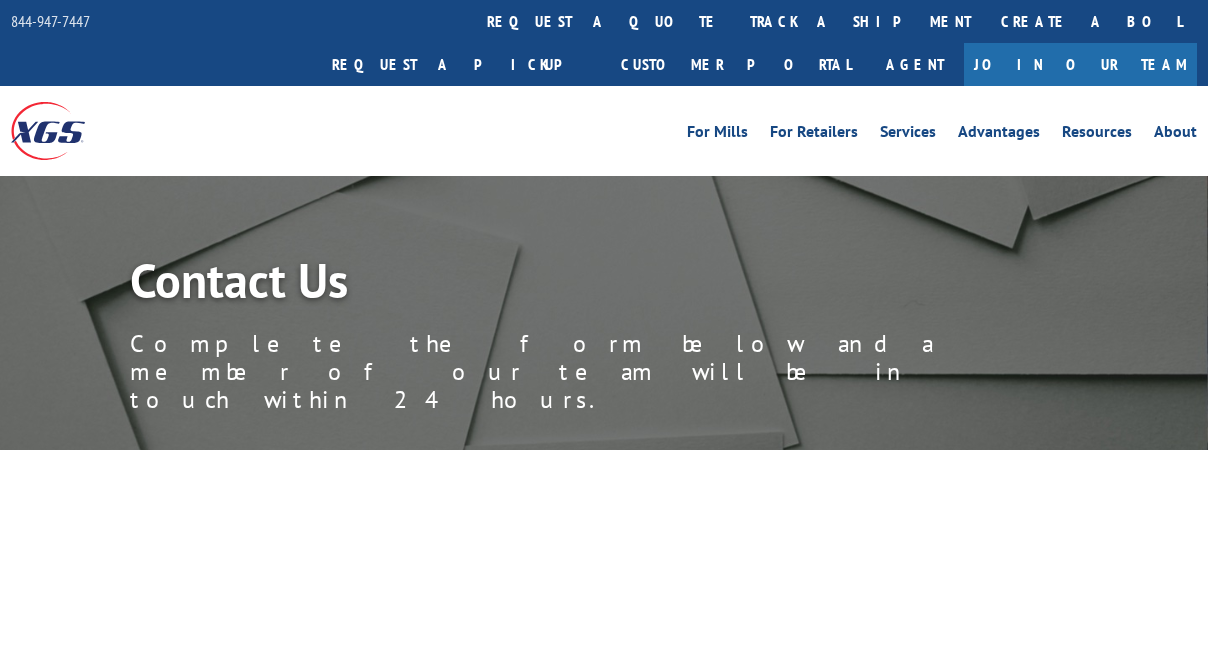 scroll, scrollTop: 0, scrollLeft: 0, axis: both 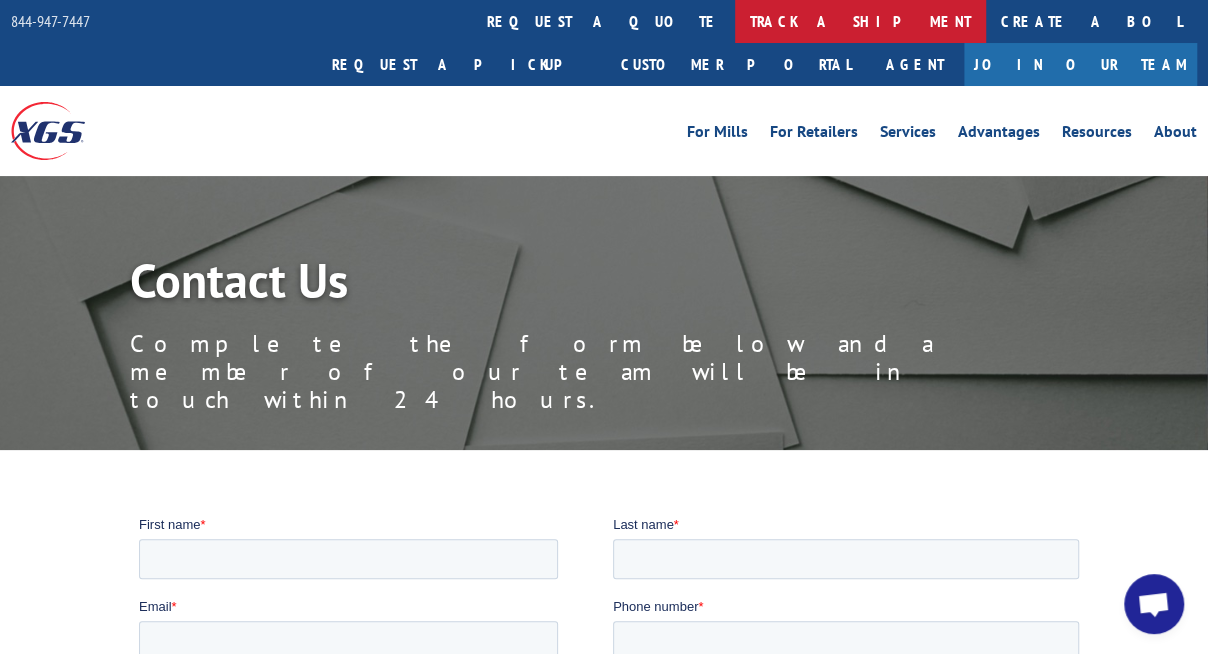 click on "track a shipment" at bounding box center [860, 21] 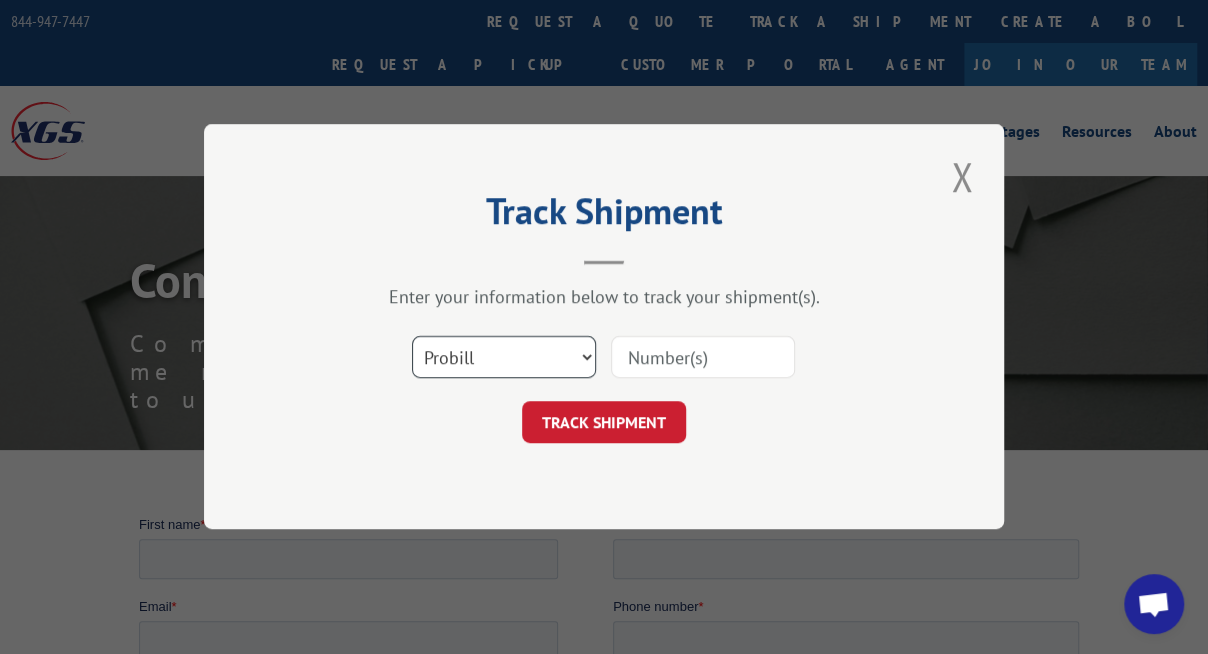 click on "Select category... Probill BOL PO" at bounding box center [504, 358] 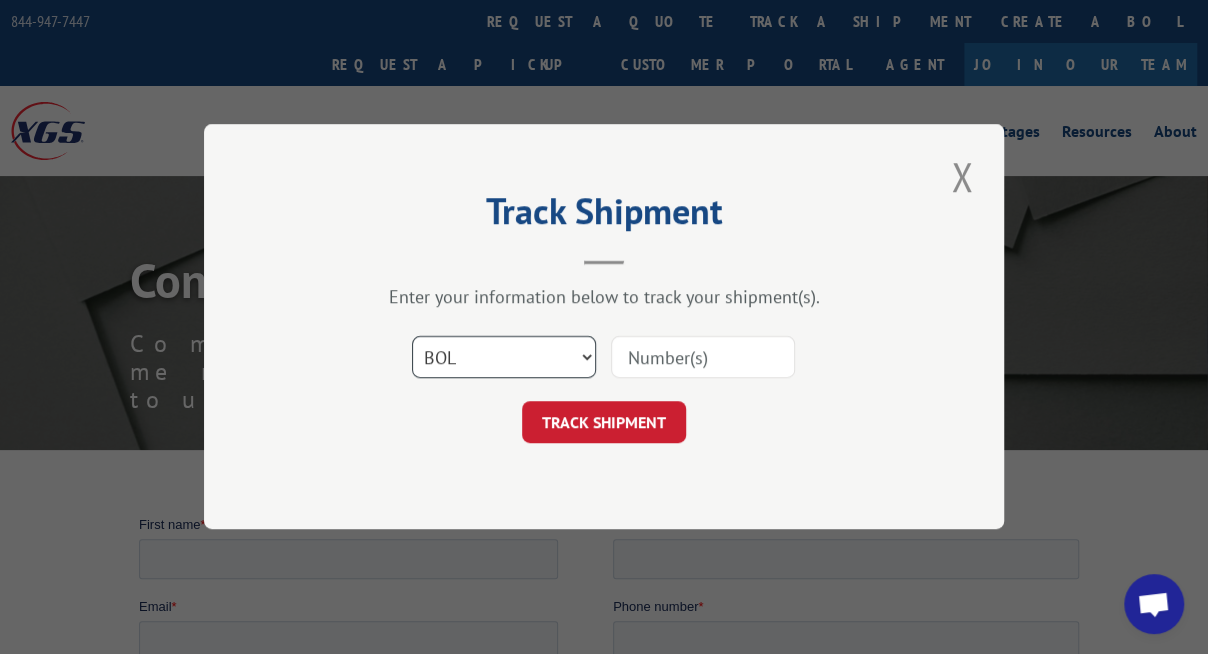 click on "Select category... Probill BOL PO" at bounding box center (504, 358) 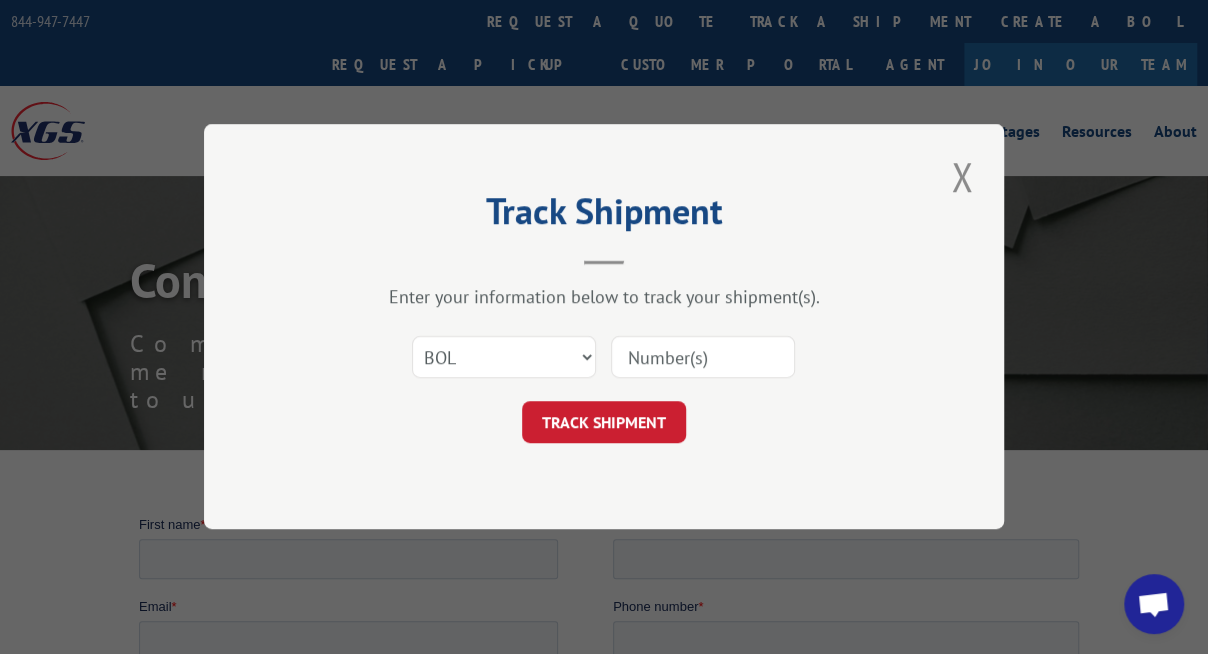 click at bounding box center [703, 358] 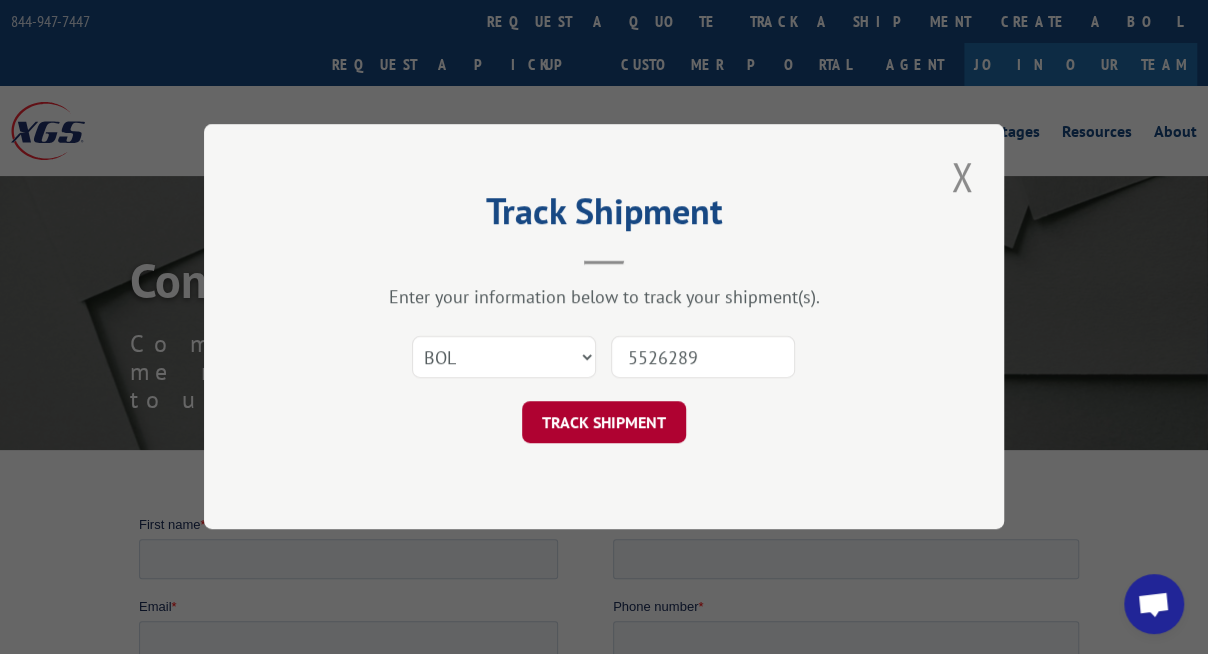 click on "TRACK SHIPMENT" at bounding box center [604, 423] 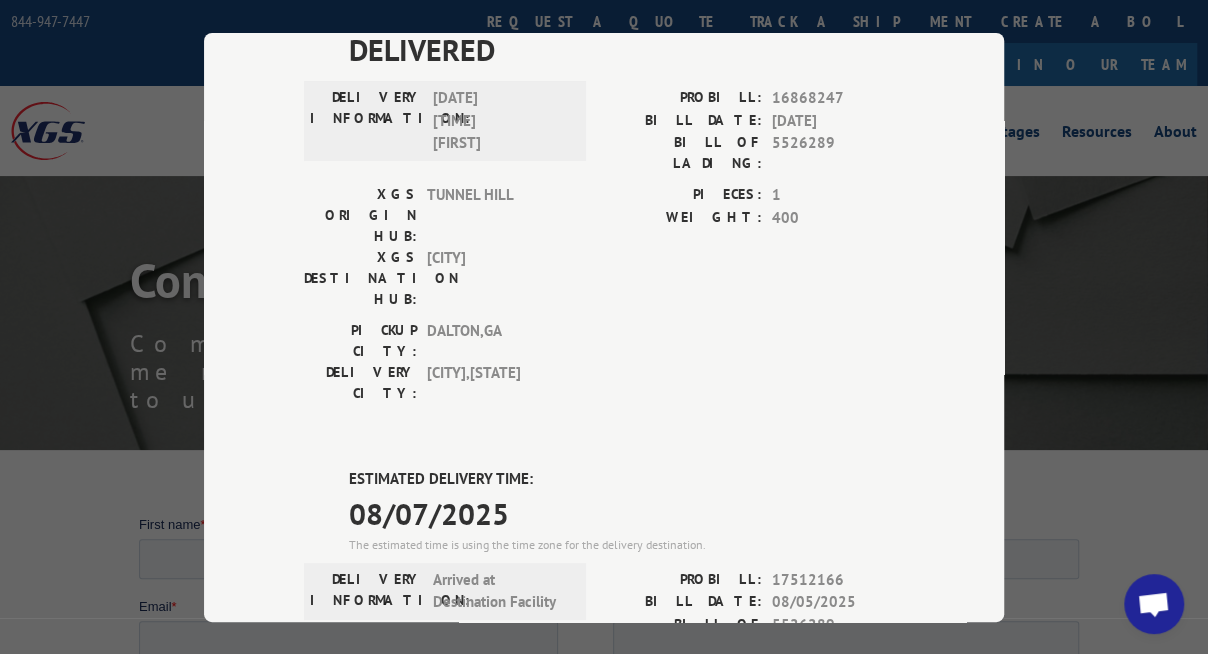 scroll, scrollTop: 0, scrollLeft: 0, axis: both 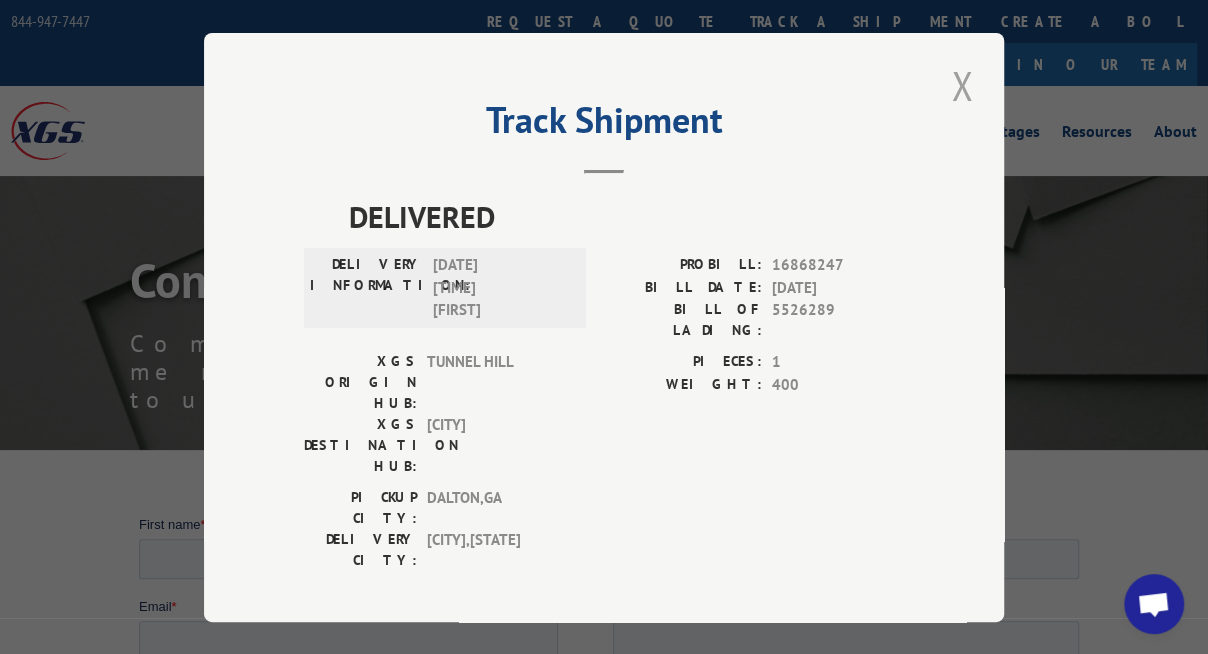 click at bounding box center (962, 85) 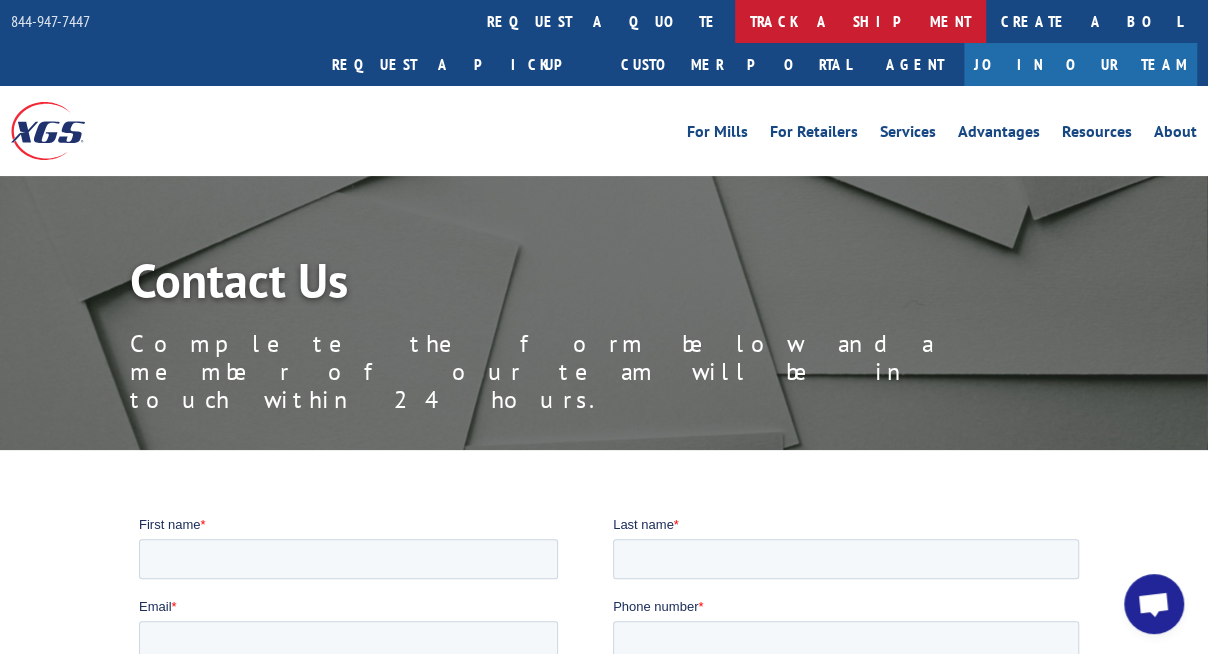click on "track a shipment" at bounding box center (860, 21) 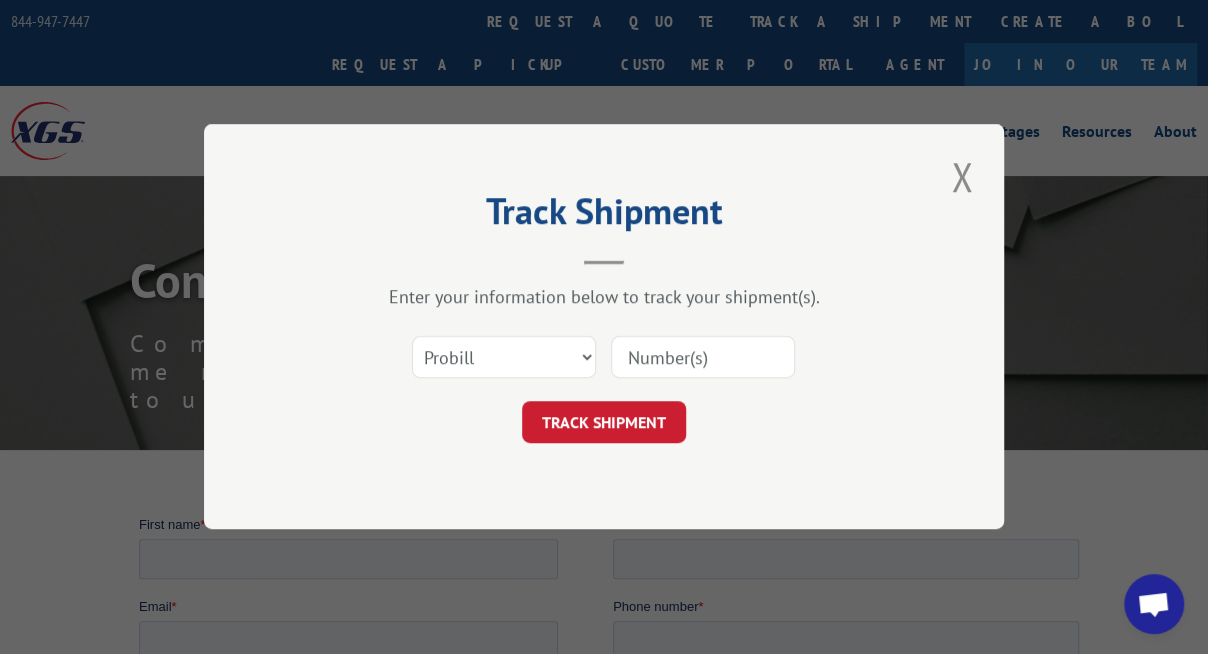 scroll, scrollTop: 0, scrollLeft: 0, axis: both 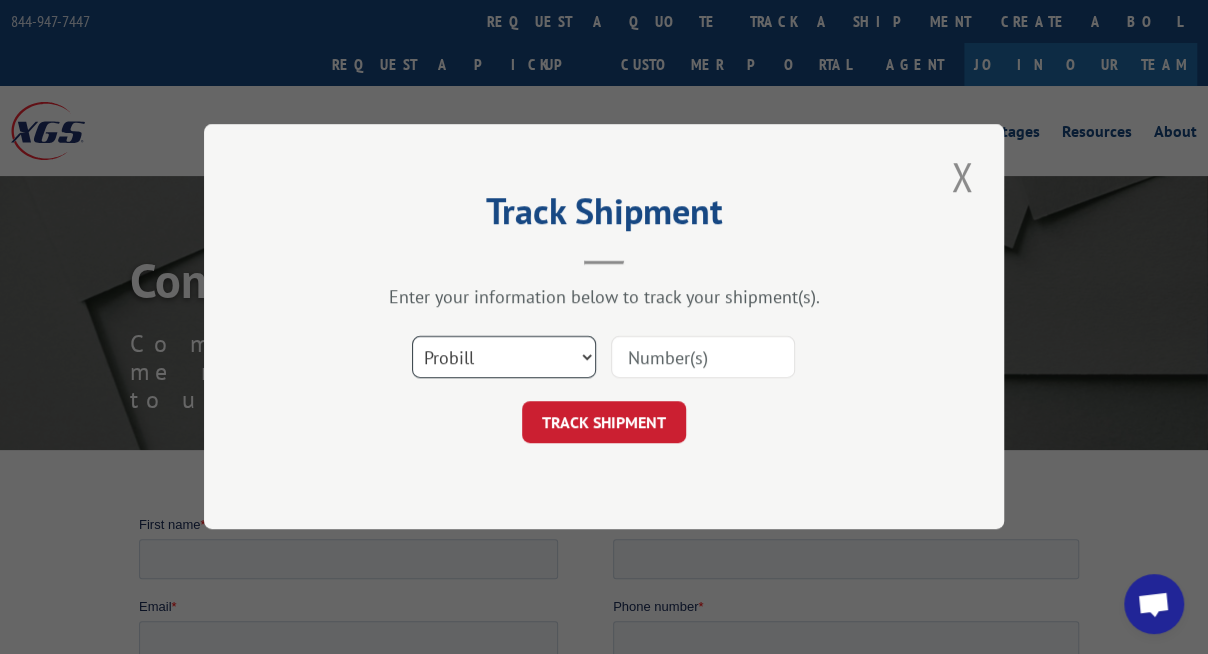 click on "Select category... Probill BOL PO" at bounding box center [504, 358] 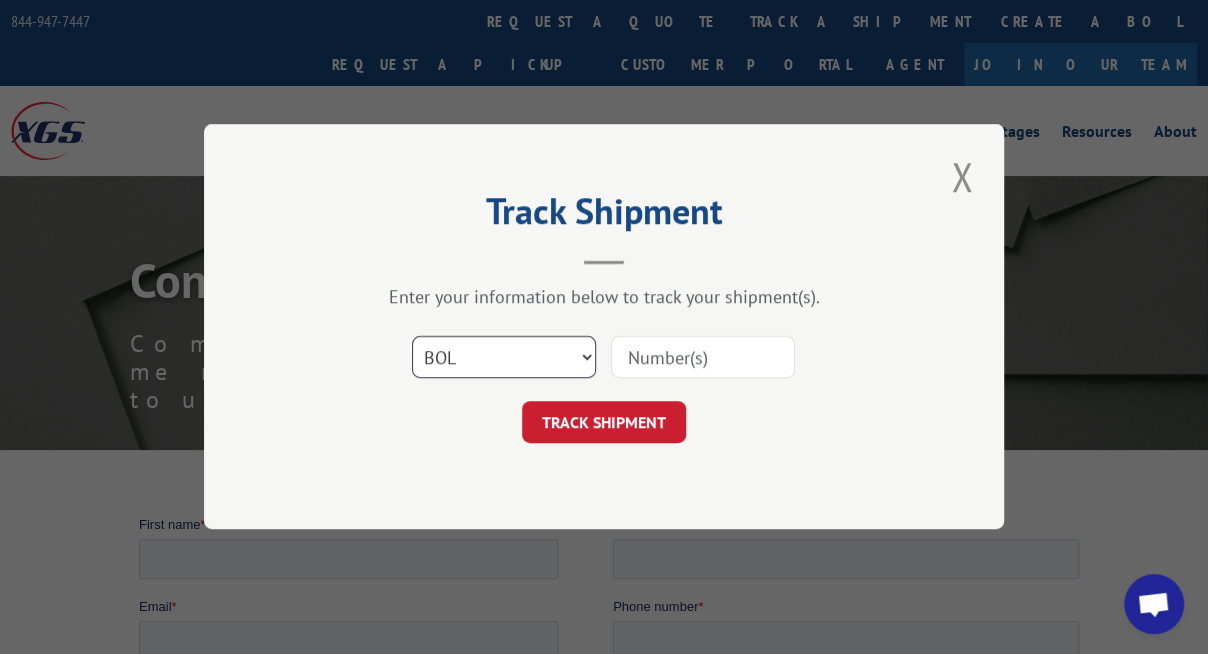 click on "Select category... Probill BOL PO" at bounding box center [504, 358] 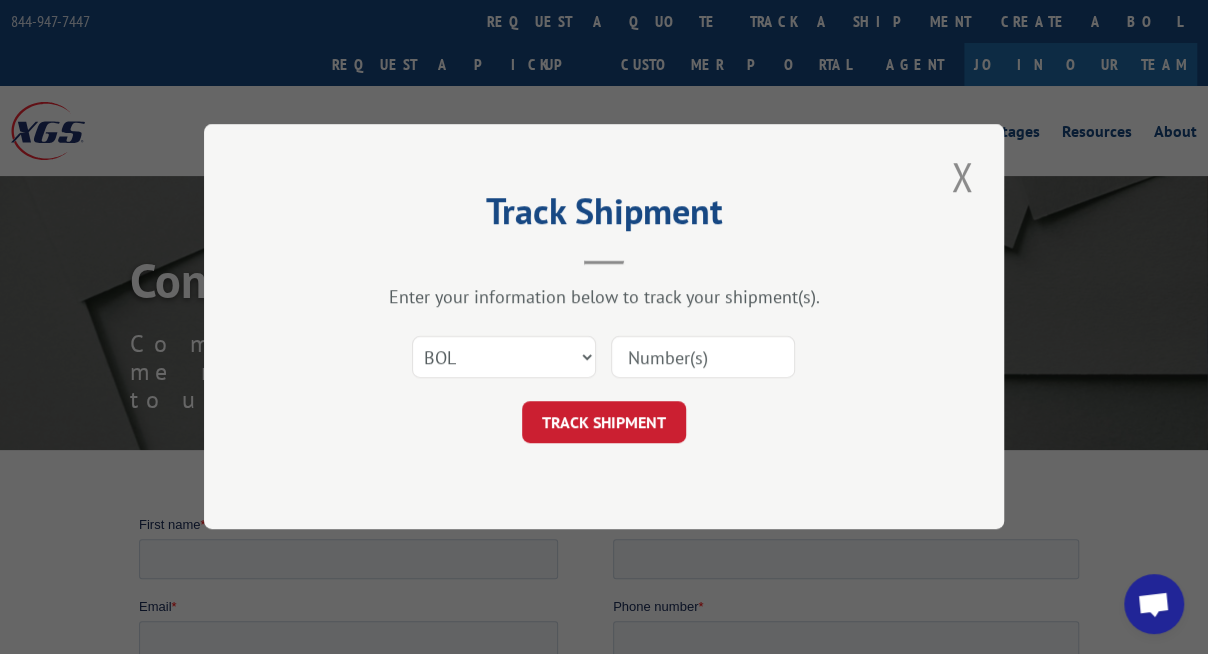 click at bounding box center (703, 358) 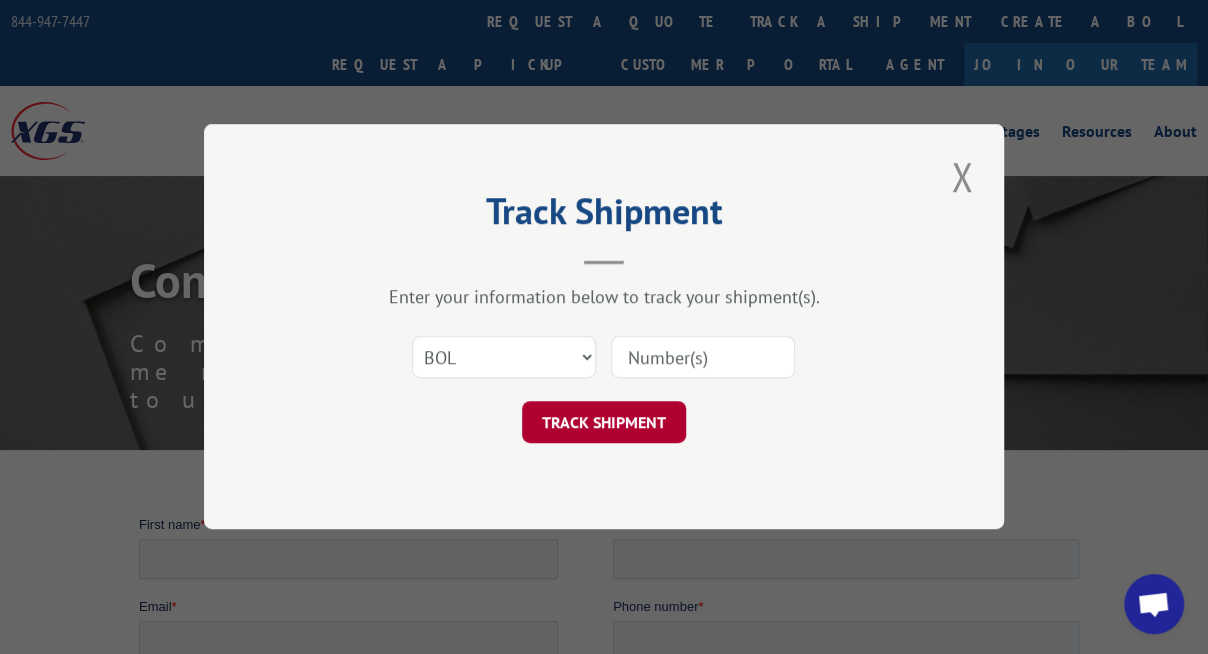 type on "5526289" 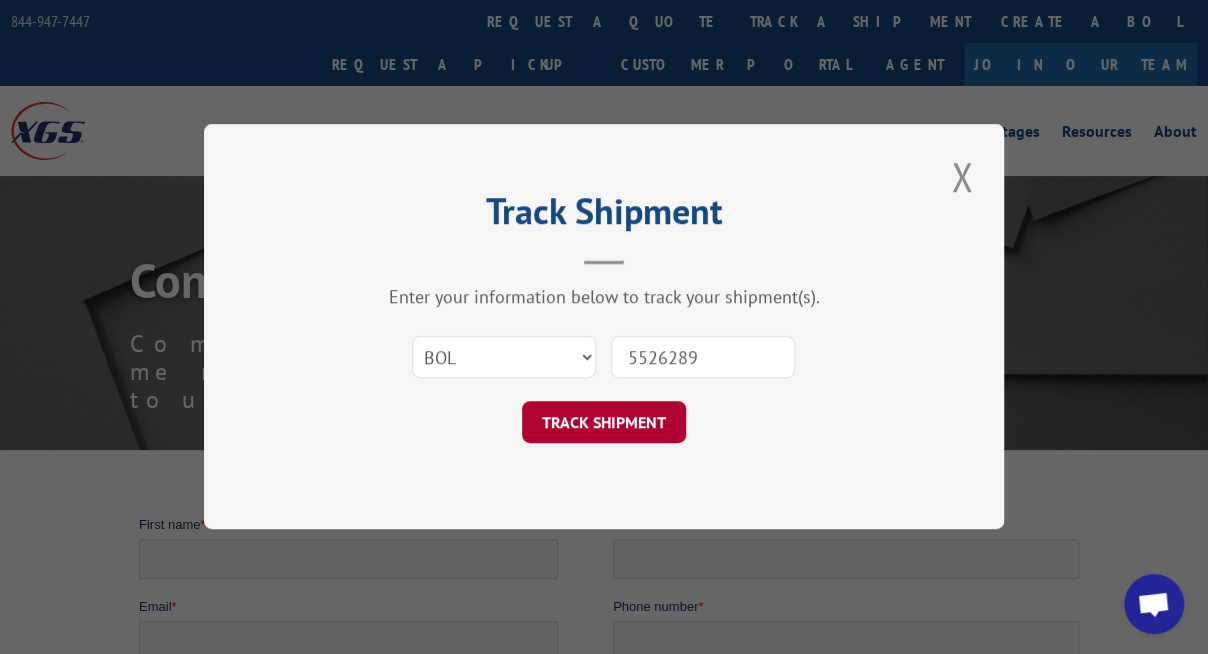 click on "TRACK SHIPMENT" at bounding box center [604, 423] 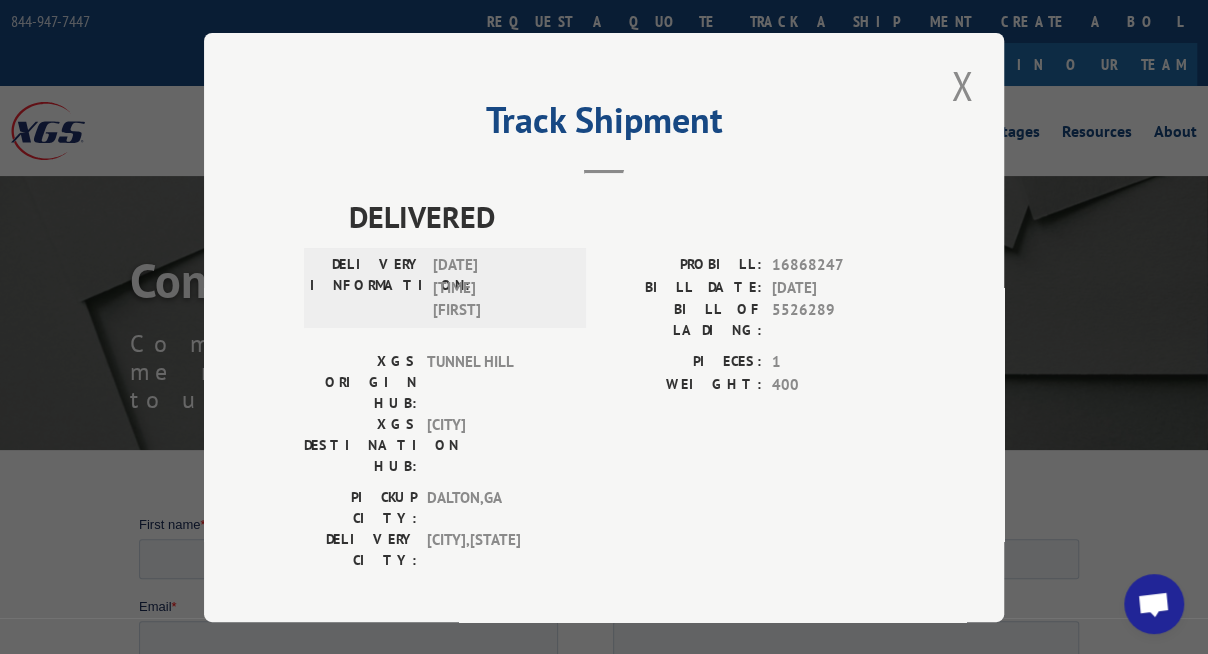 click on "PICKUP CITY: DALTON , [STATE] DELIVERY CITY: [CITY] , [STATE]" at bounding box center [604, 534] 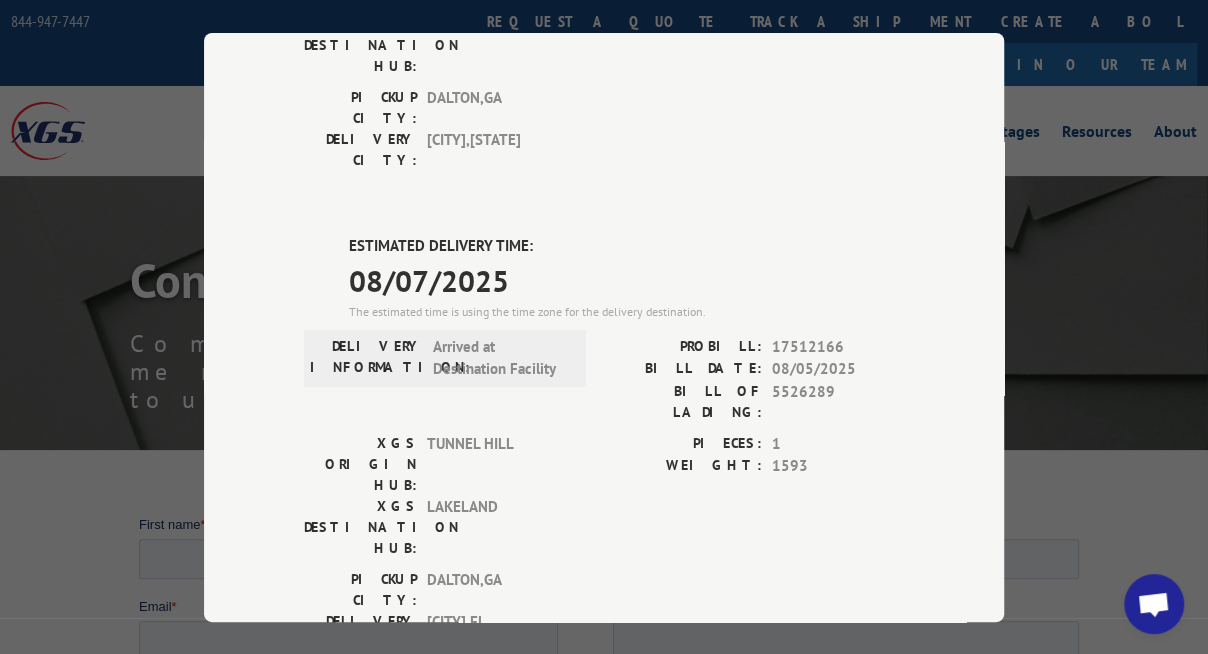 scroll, scrollTop: 0, scrollLeft: 0, axis: both 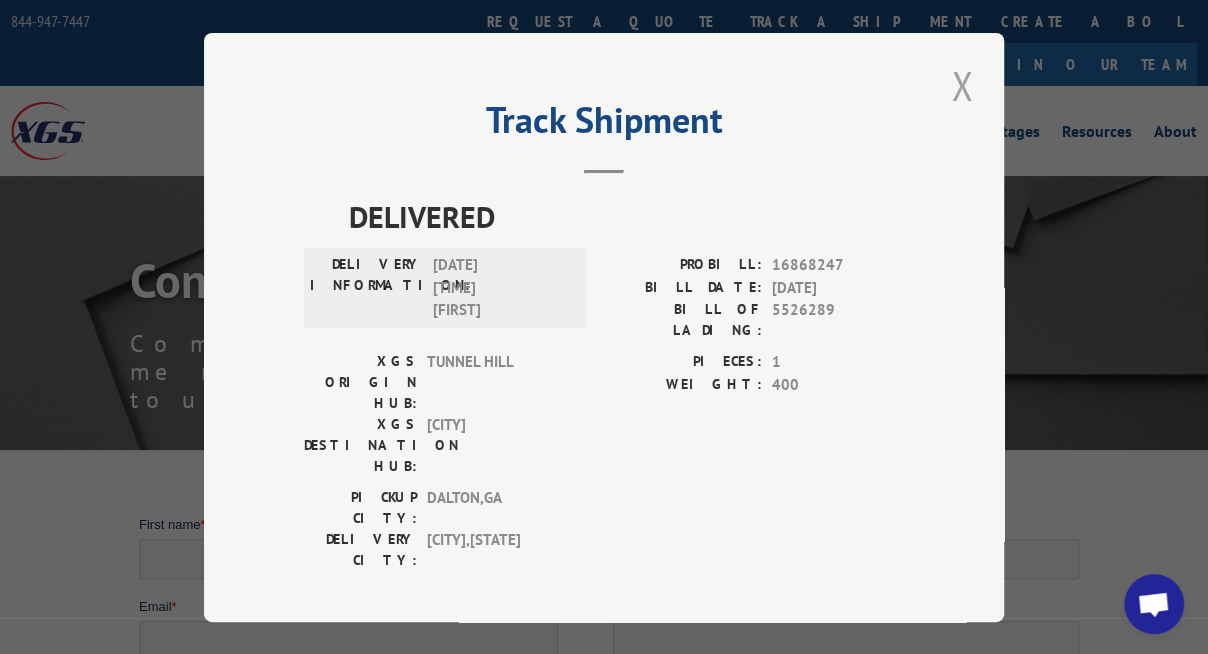 click at bounding box center [962, 85] 